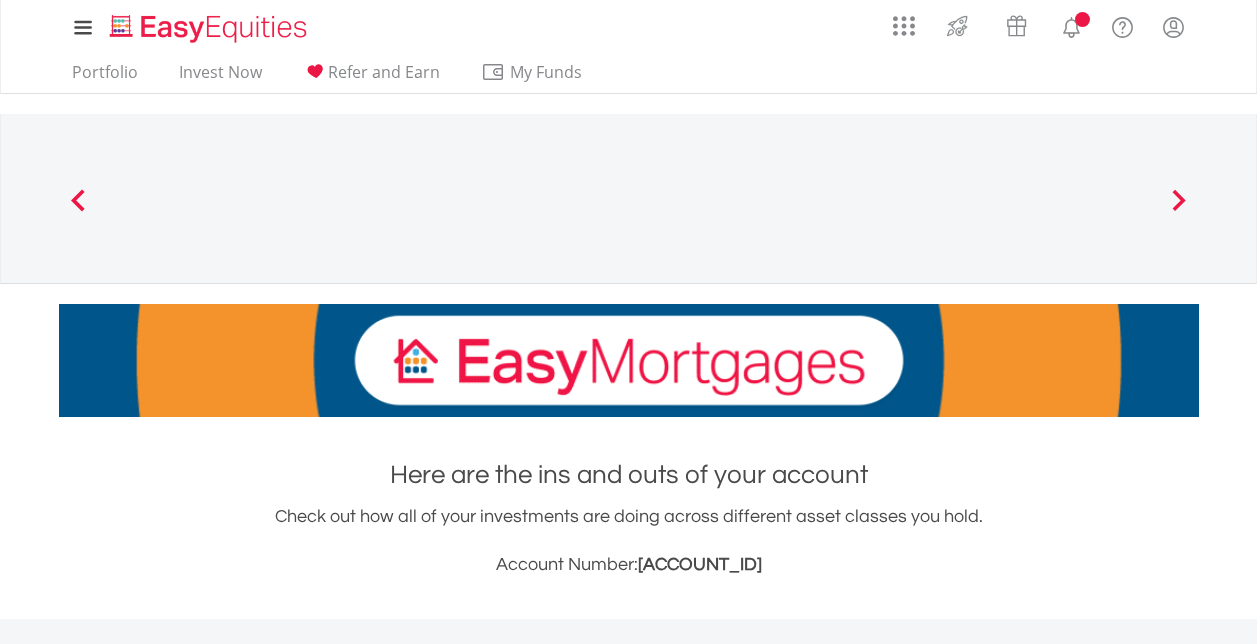 scroll, scrollTop: 0, scrollLeft: 0, axis: both 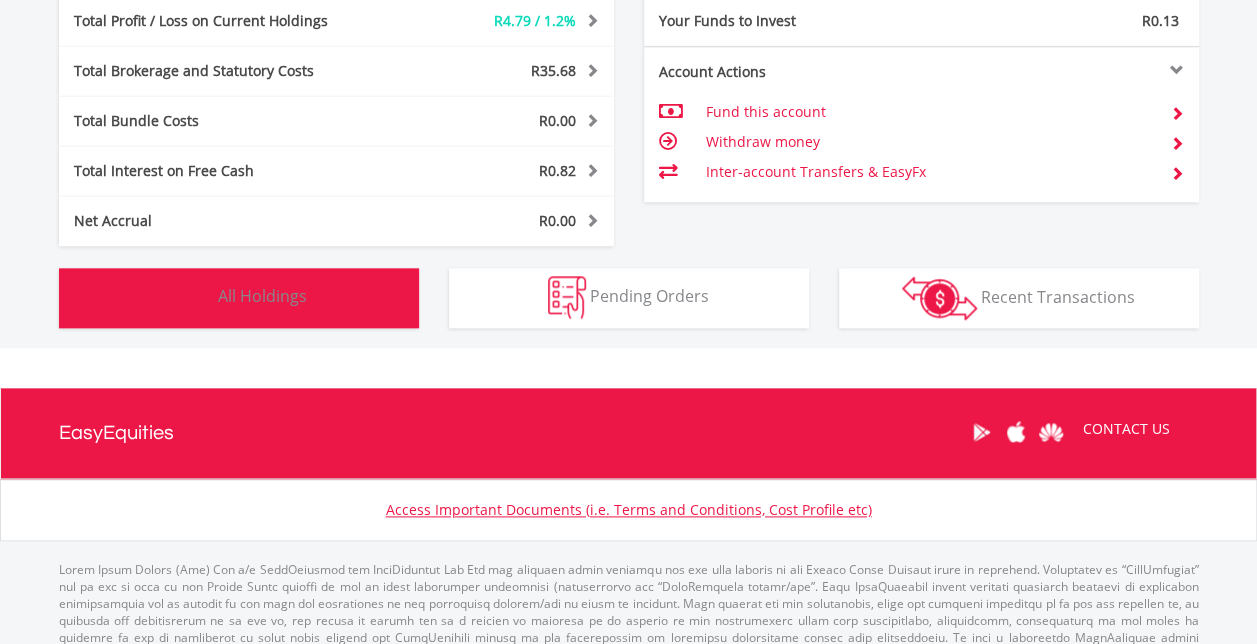click on "Holdings
All Holdings" at bounding box center (239, 298) 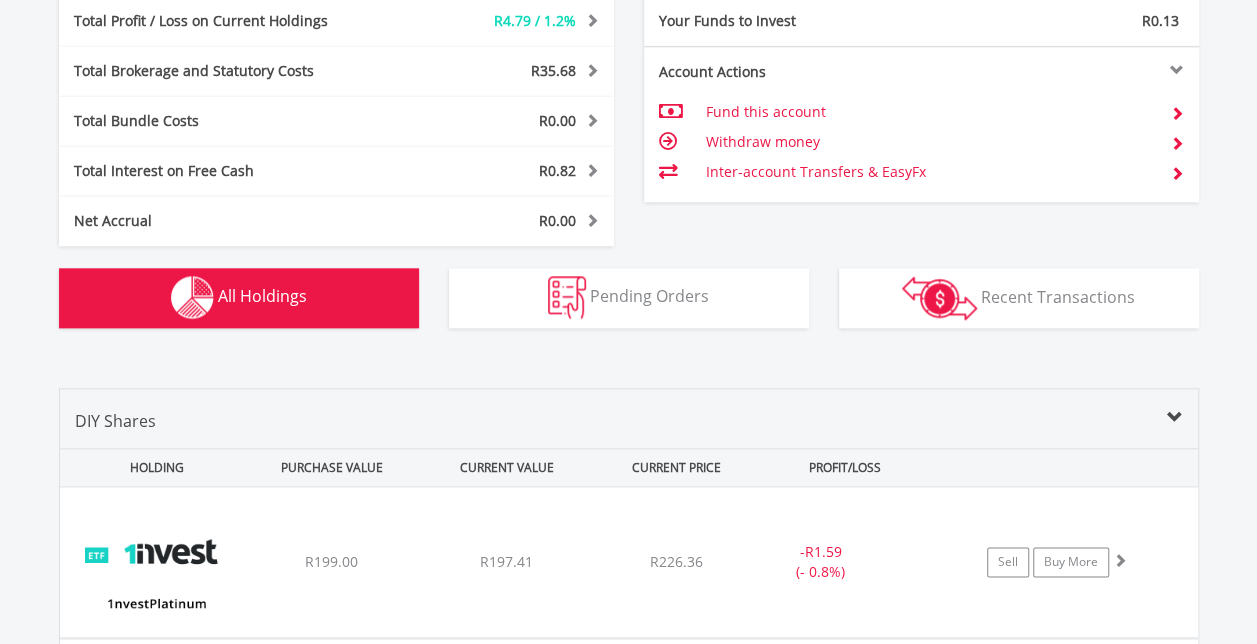 scroll, scrollTop: 1402, scrollLeft: 0, axis: vertical 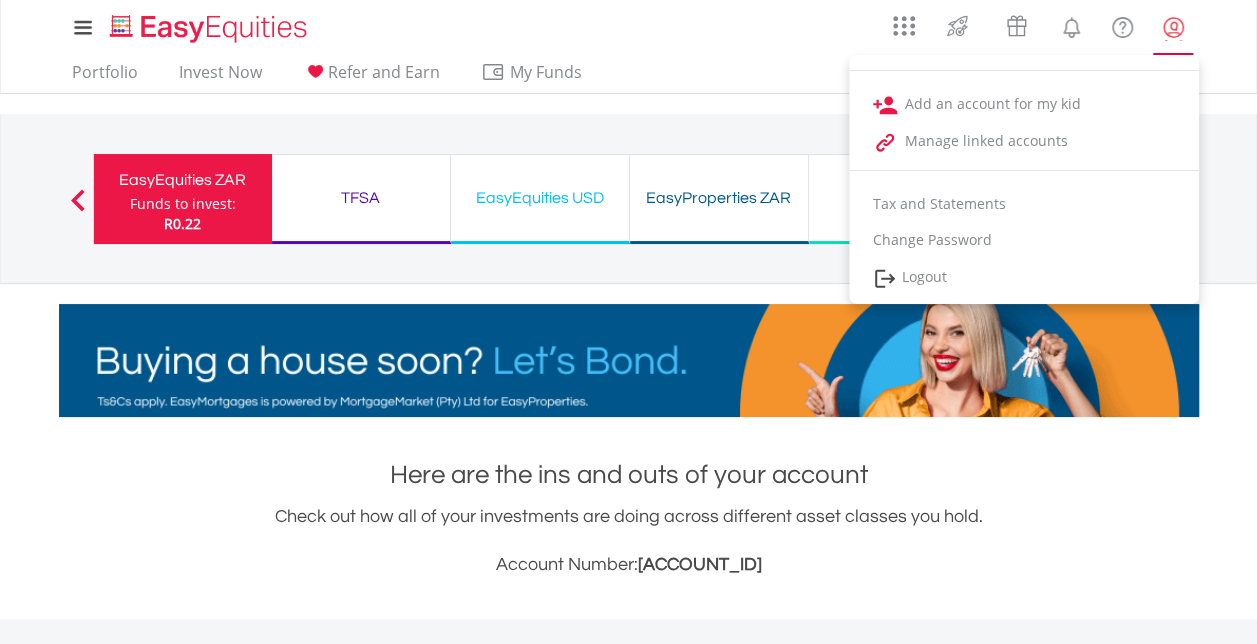 click at bounding box center [1173, 27] 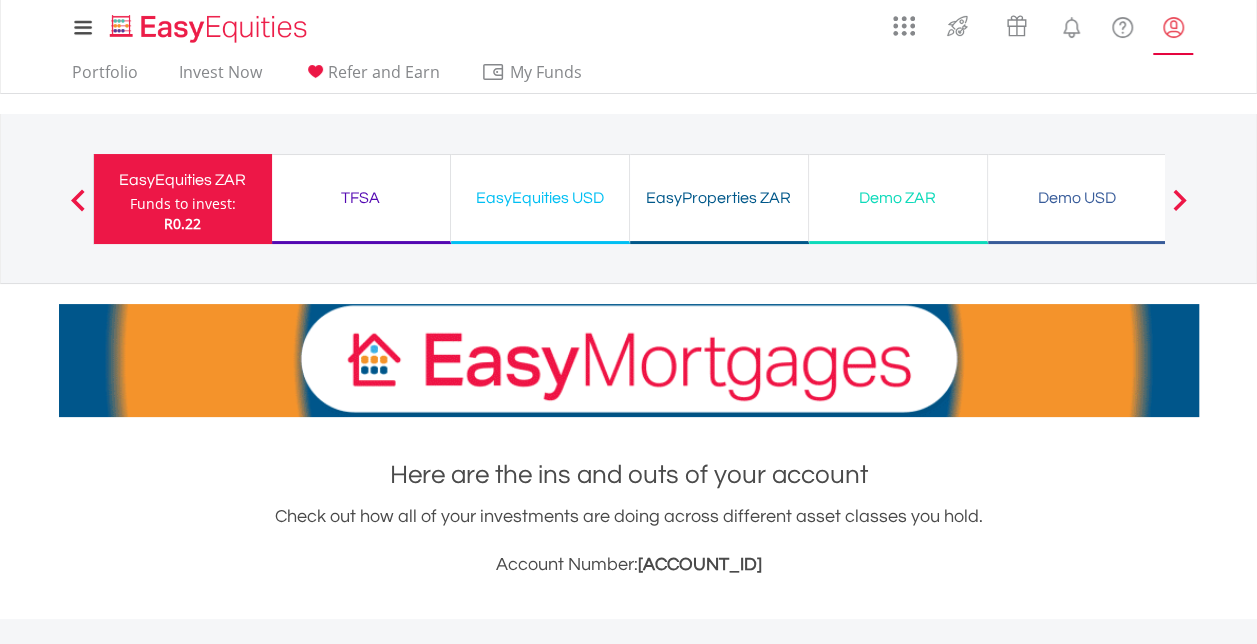 click at bounding box center [1173, 27] 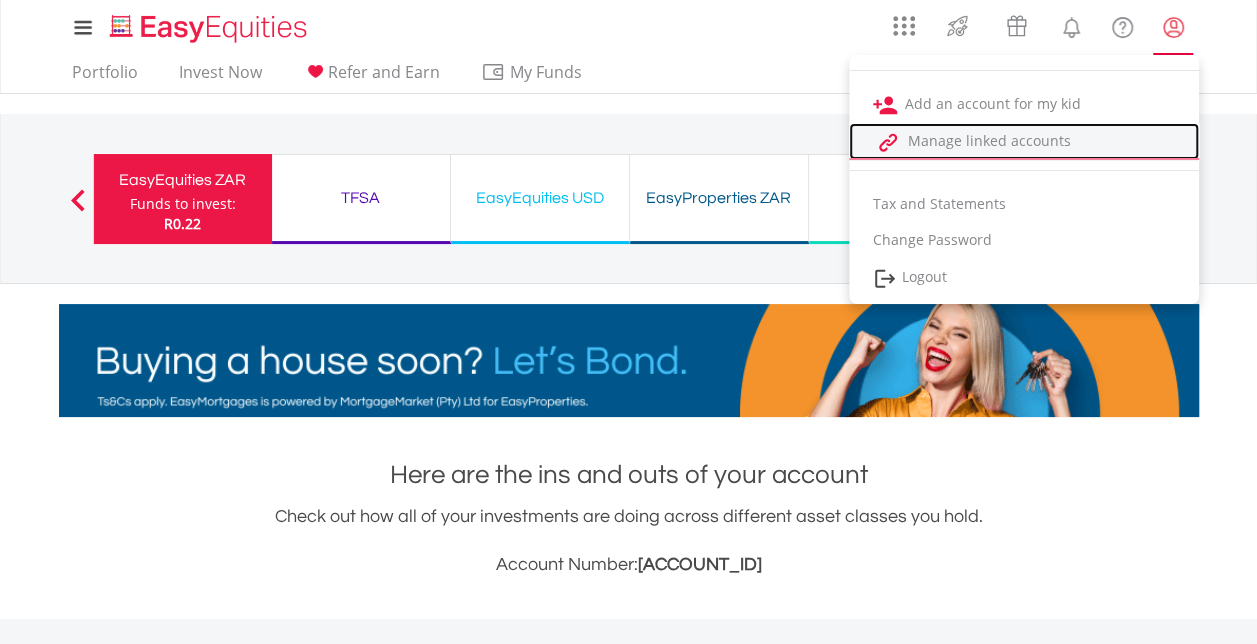 click on "Manage linked accounts" at bounding box center [1024, 141] 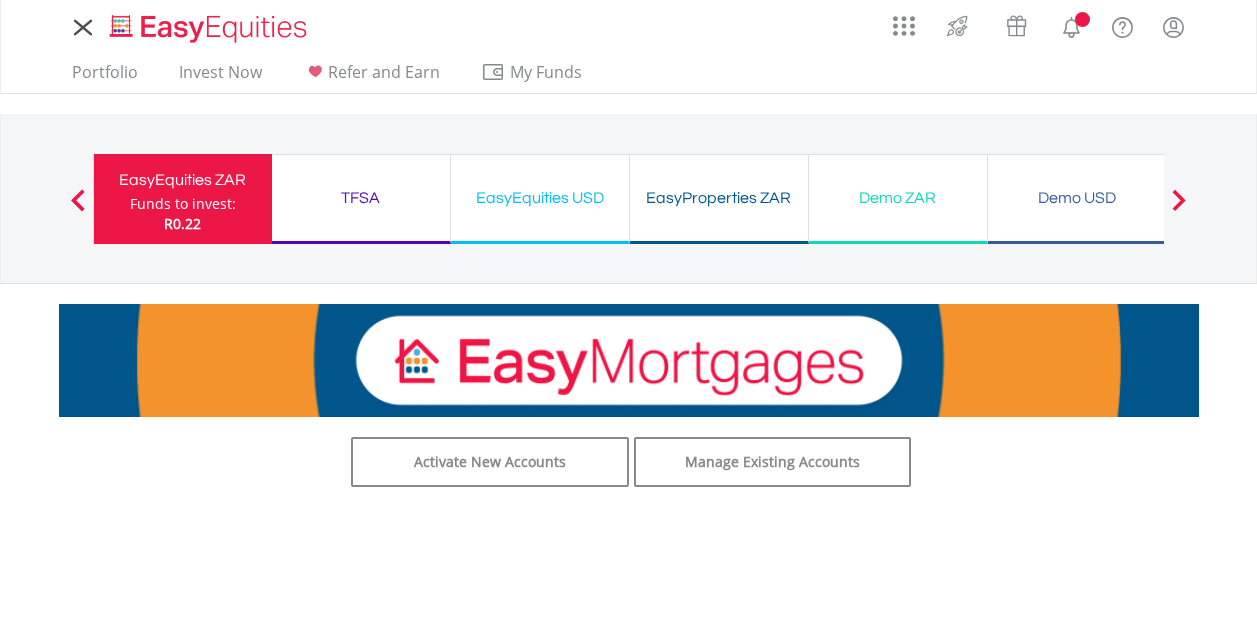 scroll, scrollTop: 0, scrollLeft: 0, axis: both 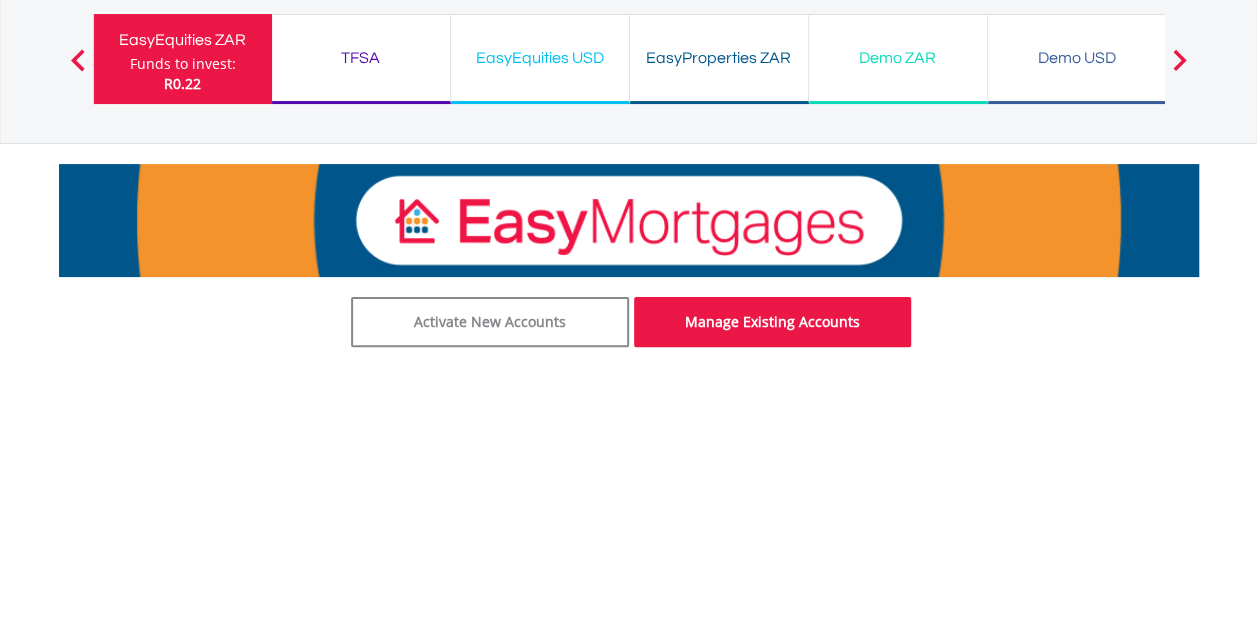 click on "Manage Existing Accounts" at bounding box center [773, 322] 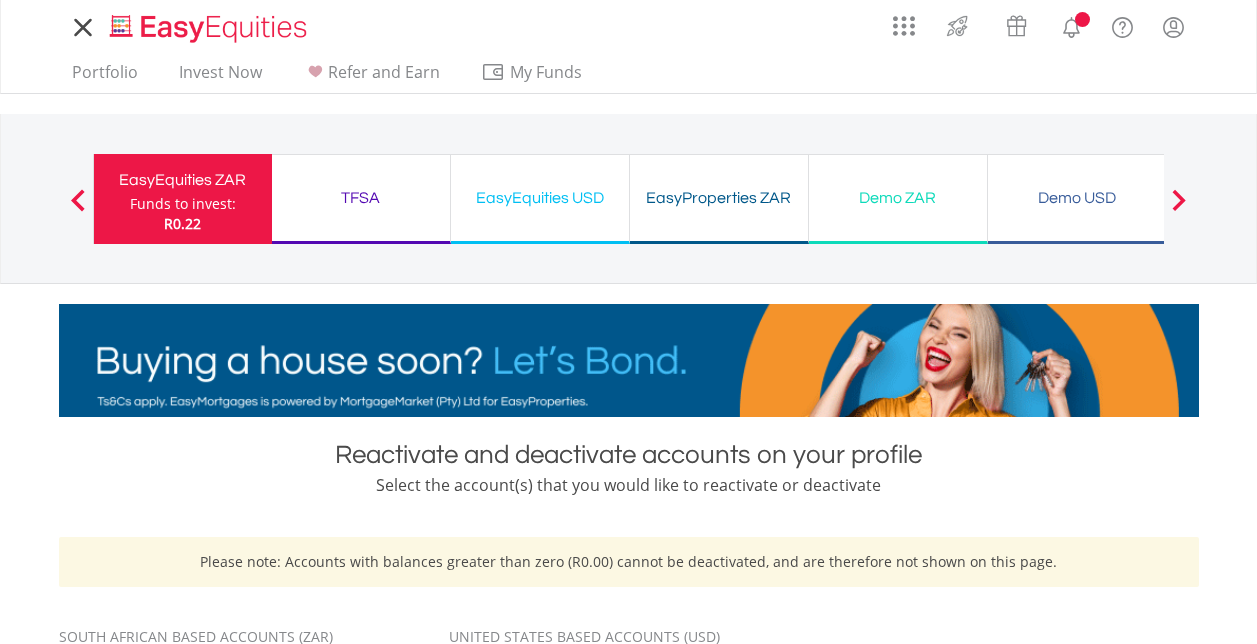 scroll, scrollTop: 0, scrollLeft: 0, axis: both 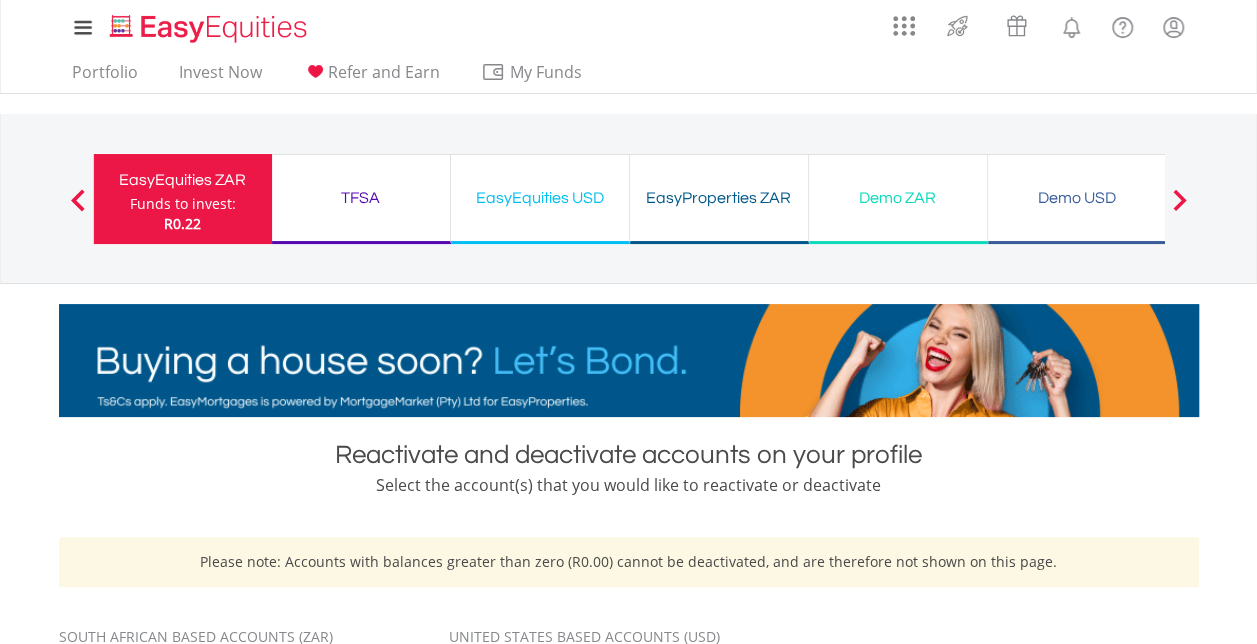 drag, startPoint x: 1242, startPoint y: 192, endPoint x: 1258, endPoint y: 271, distance: 80.60397 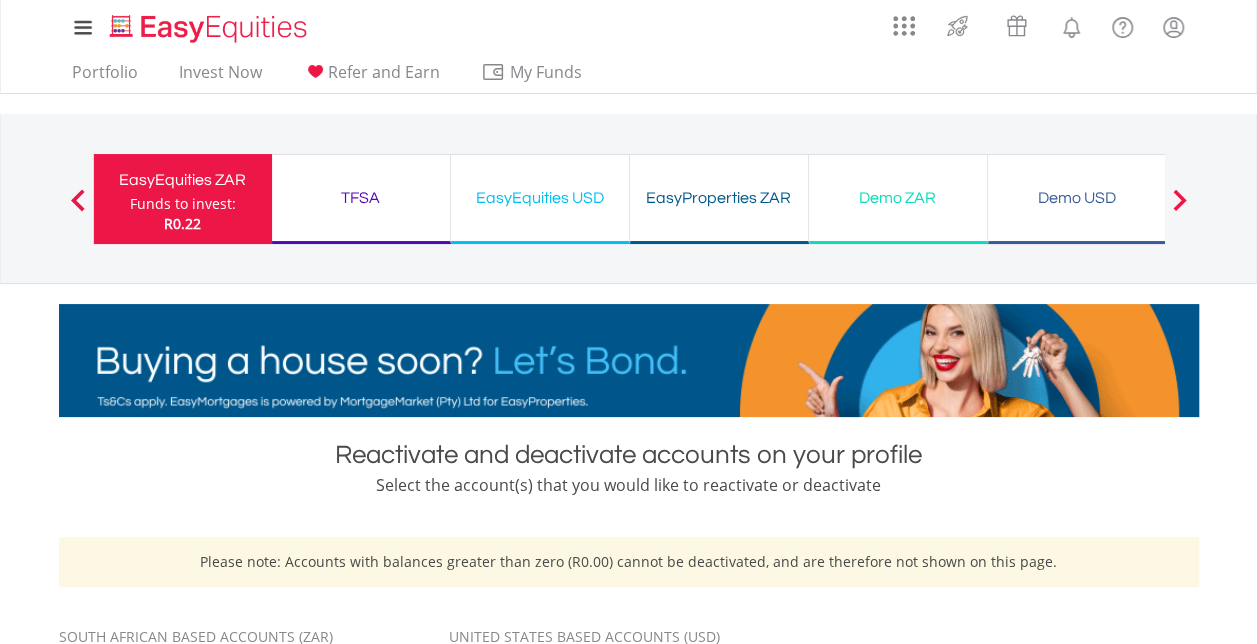 click on "My Investments
Invest Now
New Listings
Sell
My Recurring Investments
Pending Orders
Switch Unit Trusts
Vouchers
Buy a Voucher
Redeem a Voucher" at bounding box center (628, 591) 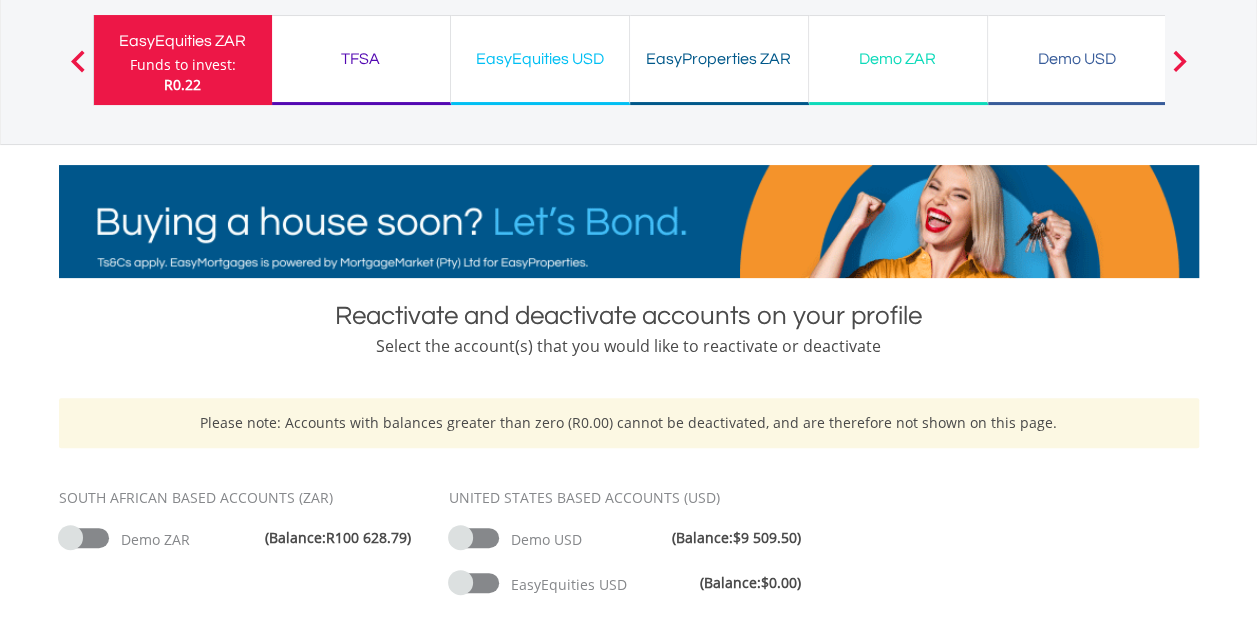scroll, scrollTop: 126, scrollLeft: 0, axis: vertical 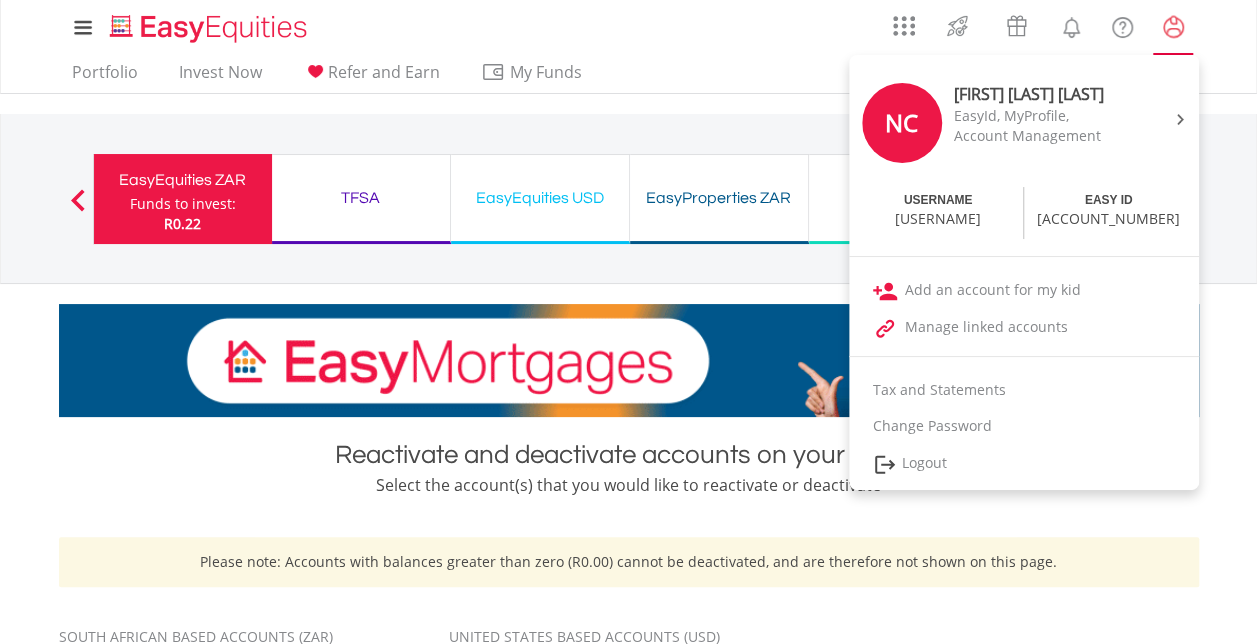 click at bounding box center (1173, 27) 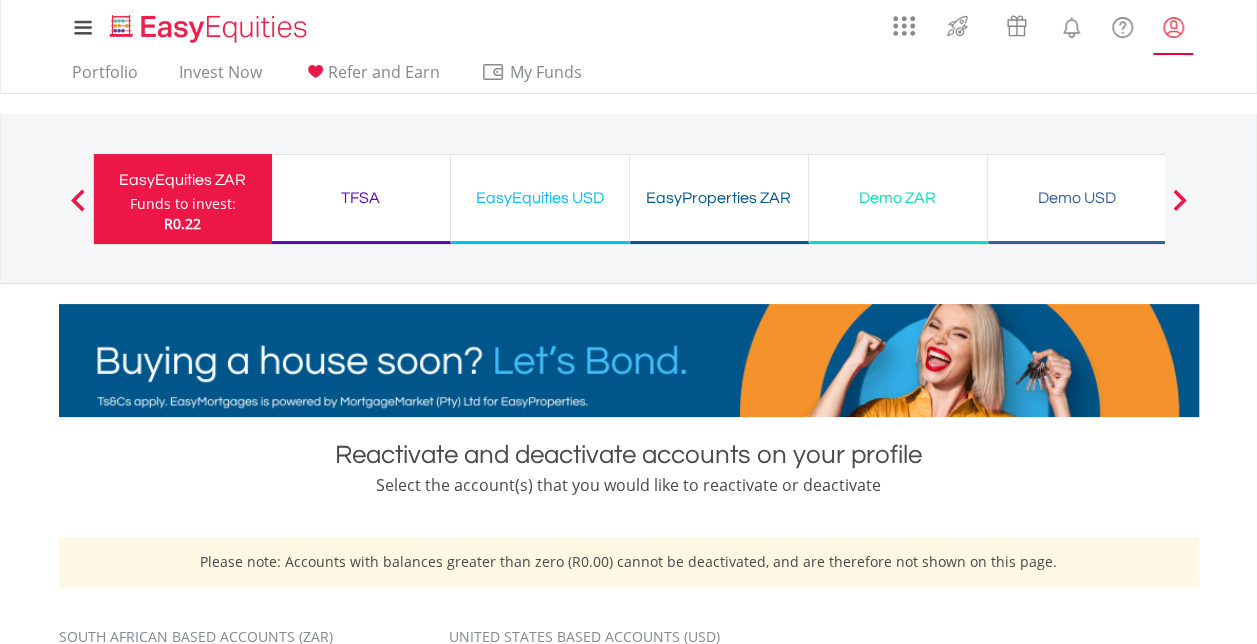 click at bounding box center [1173, 27] 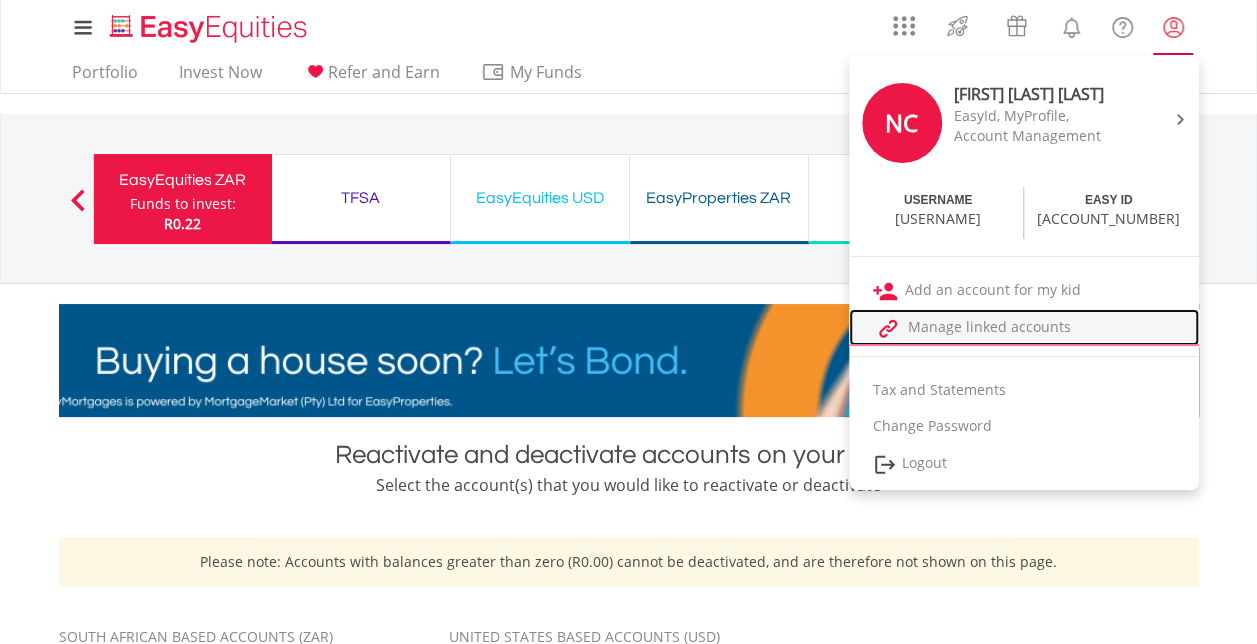 click on "Manage linked accounts" at bounding box center [1024, 327] 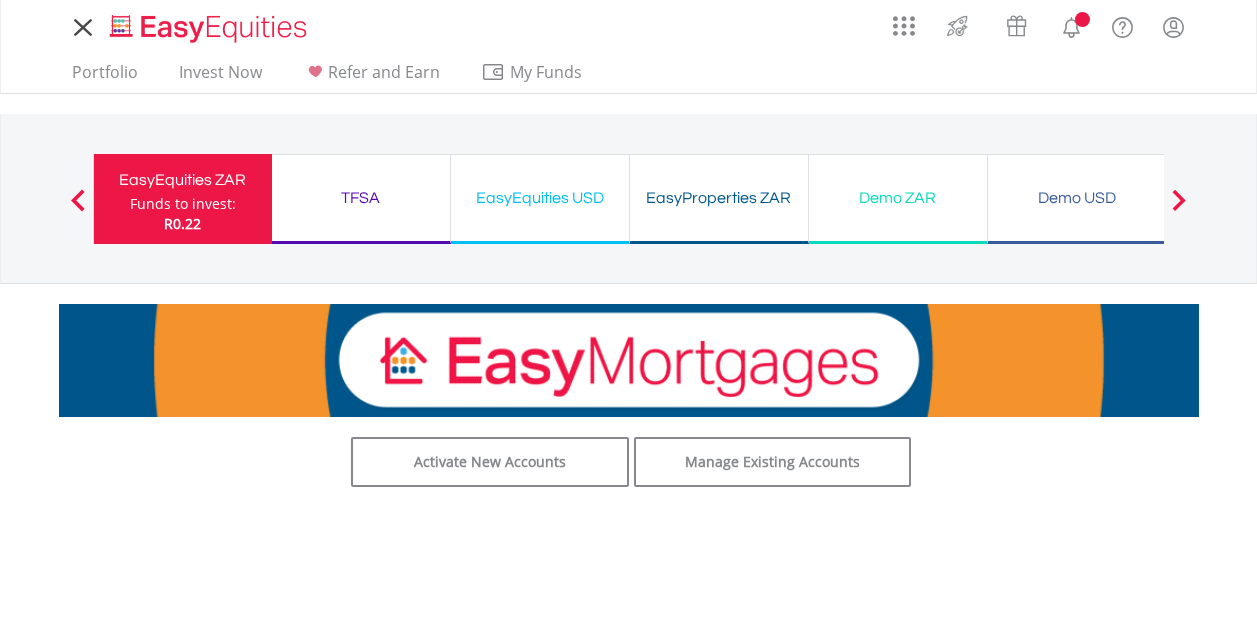 scroll, scrollTop: 0, scrollLeft: 0, axis: both 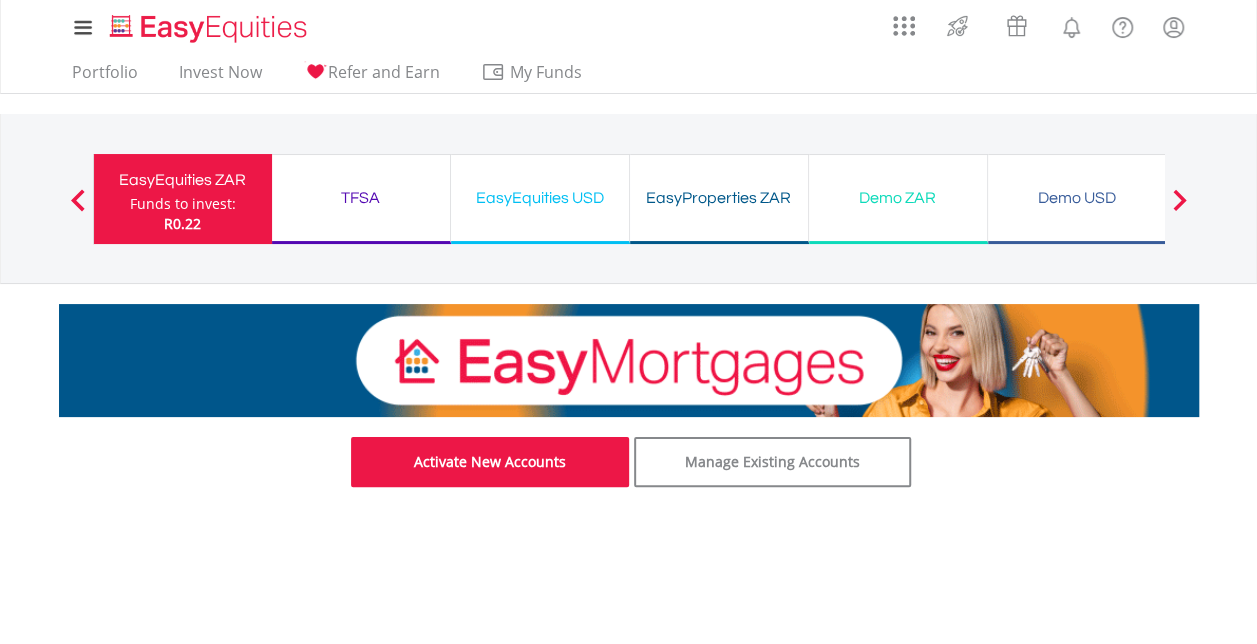click on "Activate New Accounts" at bounding box center (490, 462) 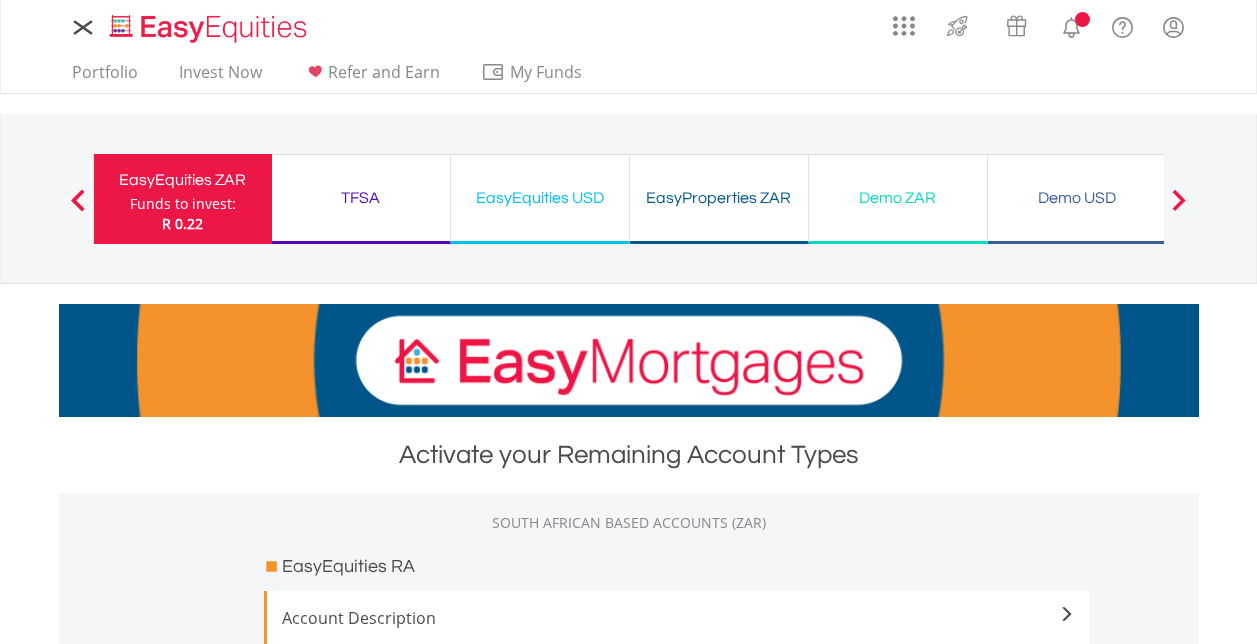 scroll, scrollTop: 0, scrollLeft: 0, axis: both 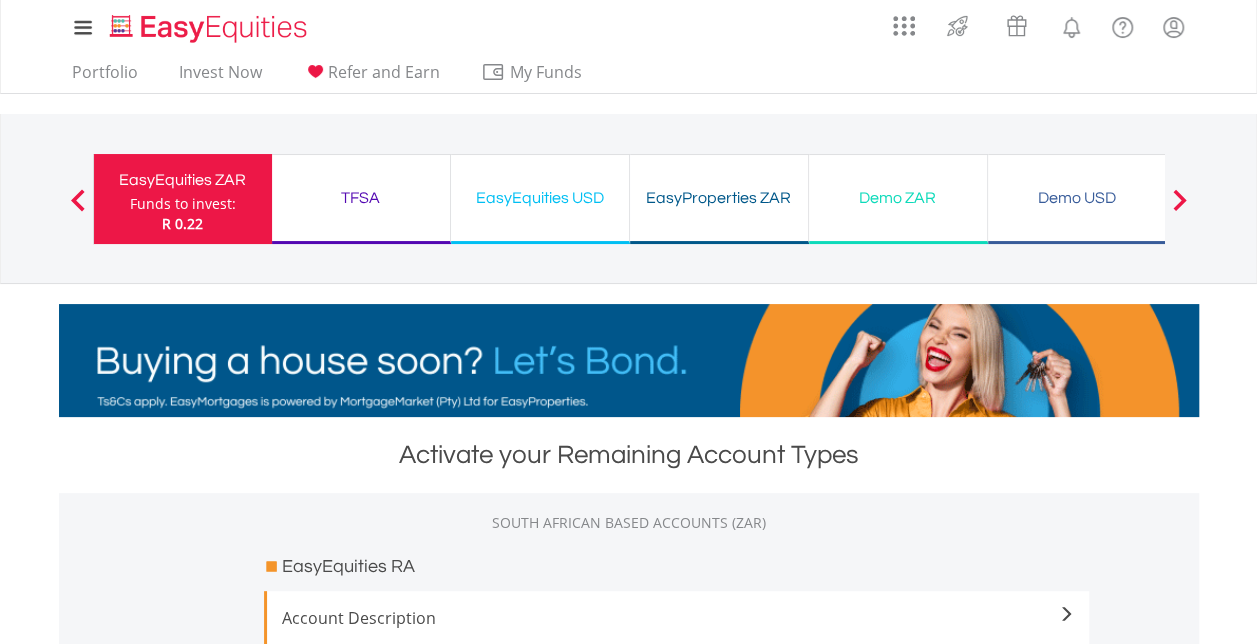 drag, startPoint x: 1242, startPoint y: 123, endPoint x: 1265, endPoint y: 74, distance: 54.129475 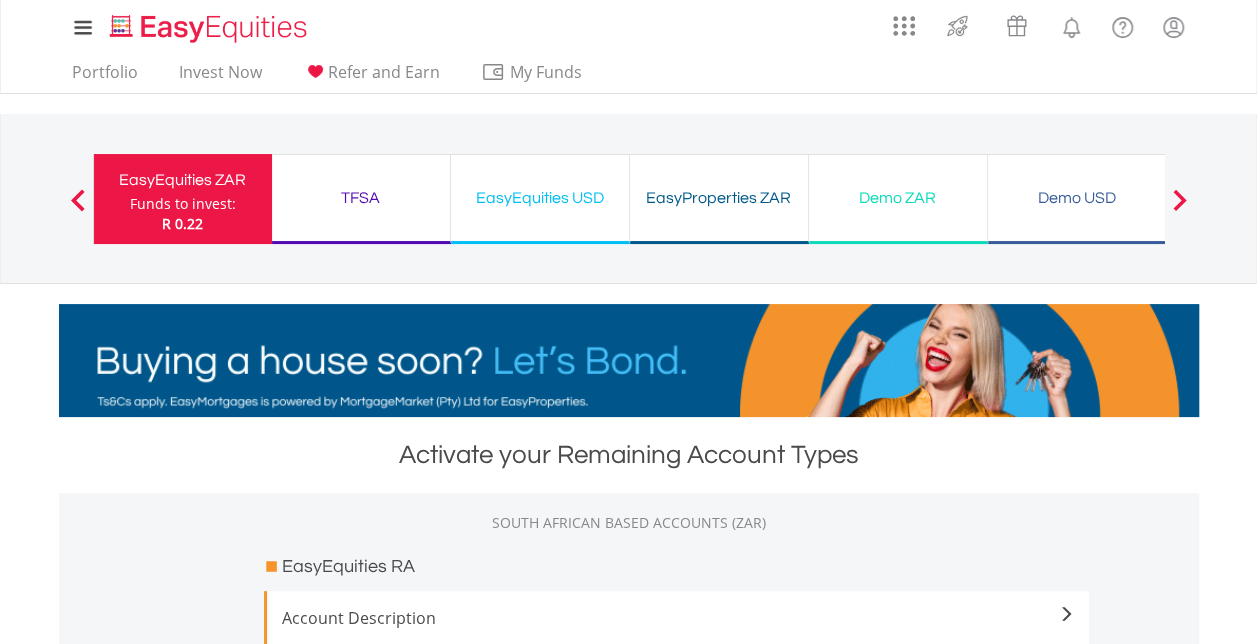 click on "My Investments
Invest Now
New Listings
Sell
My Recurring Investments
Pending Orders
Switch Unit Trusts
Vouchers
Buy a Voucher
Redeem a Voucher" at bounding box center [628, 1953] 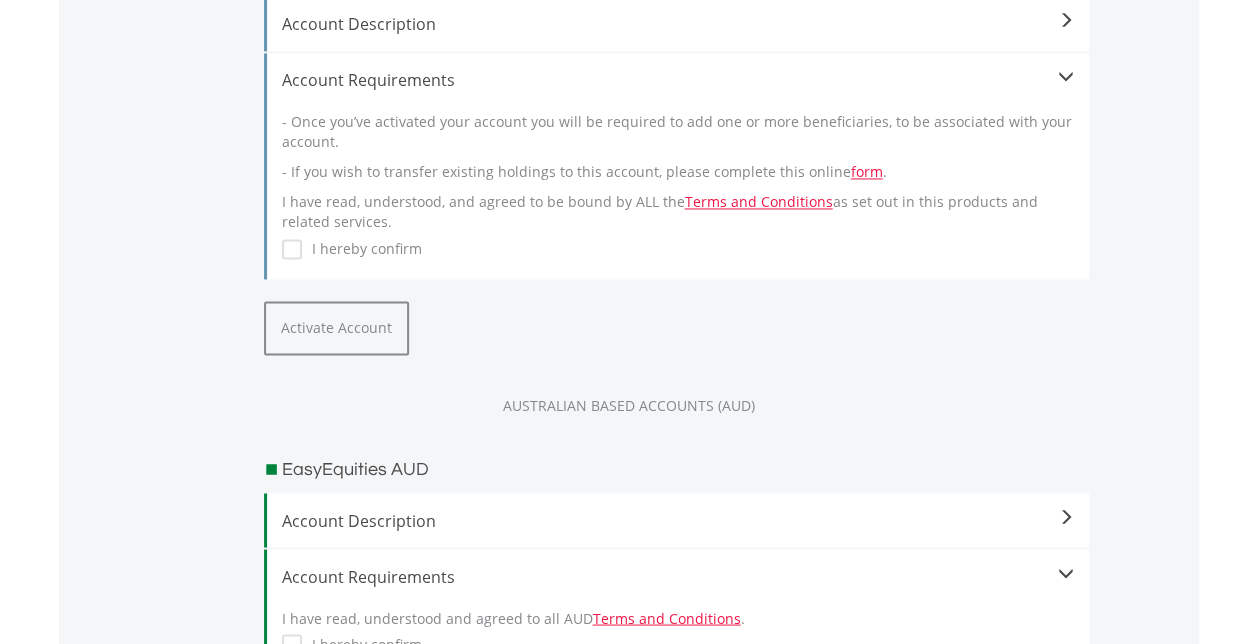 scroll, scrollTop: 0, scrollLeft: 0, axis: both 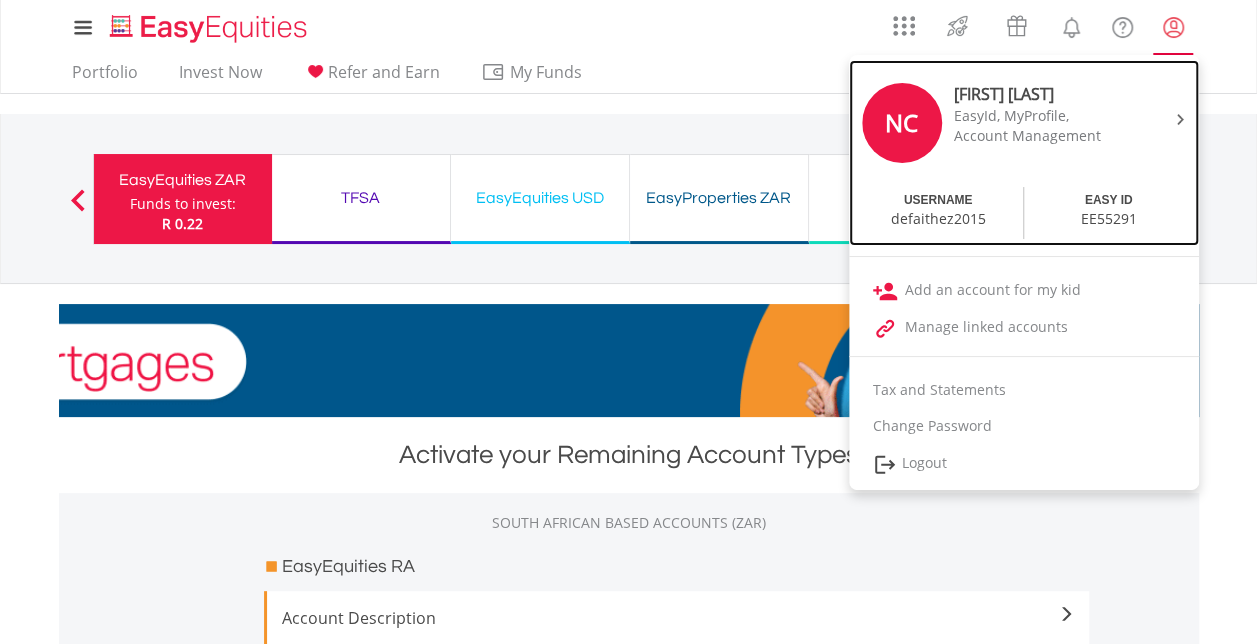 click on "NC
Nokuthula faith Cele
EasyId, MyProfile,
Account Management" at bounding box center (1024, 125) 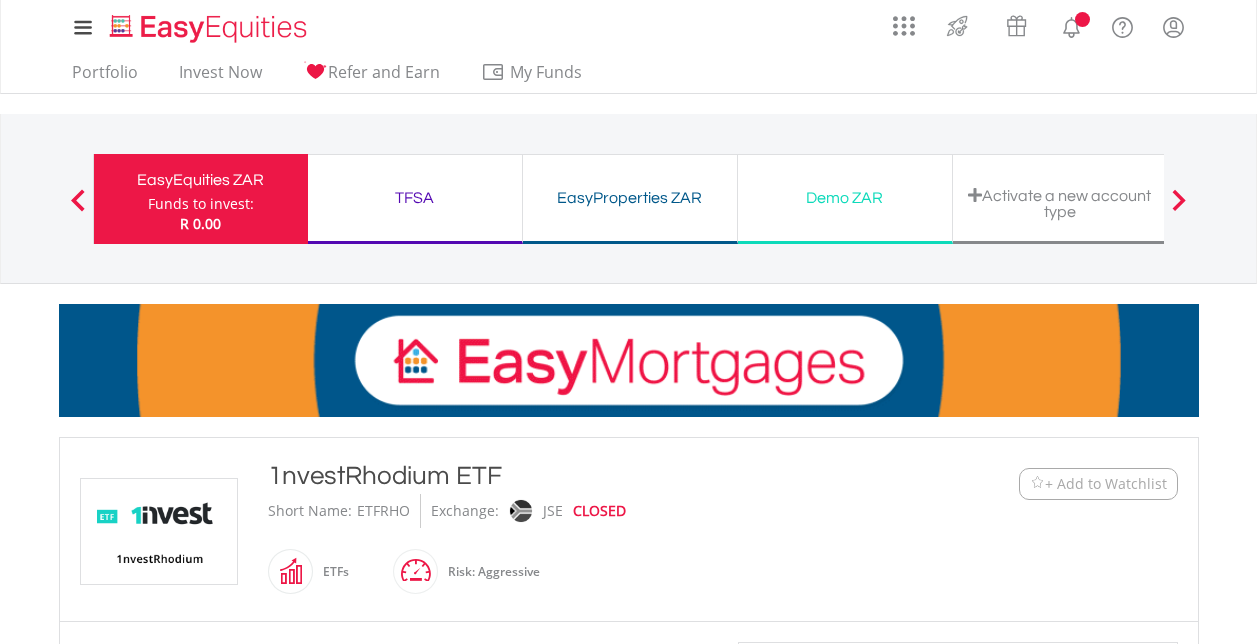 scroll, scrollTop: 0, scrollLeft: 0, axis: both 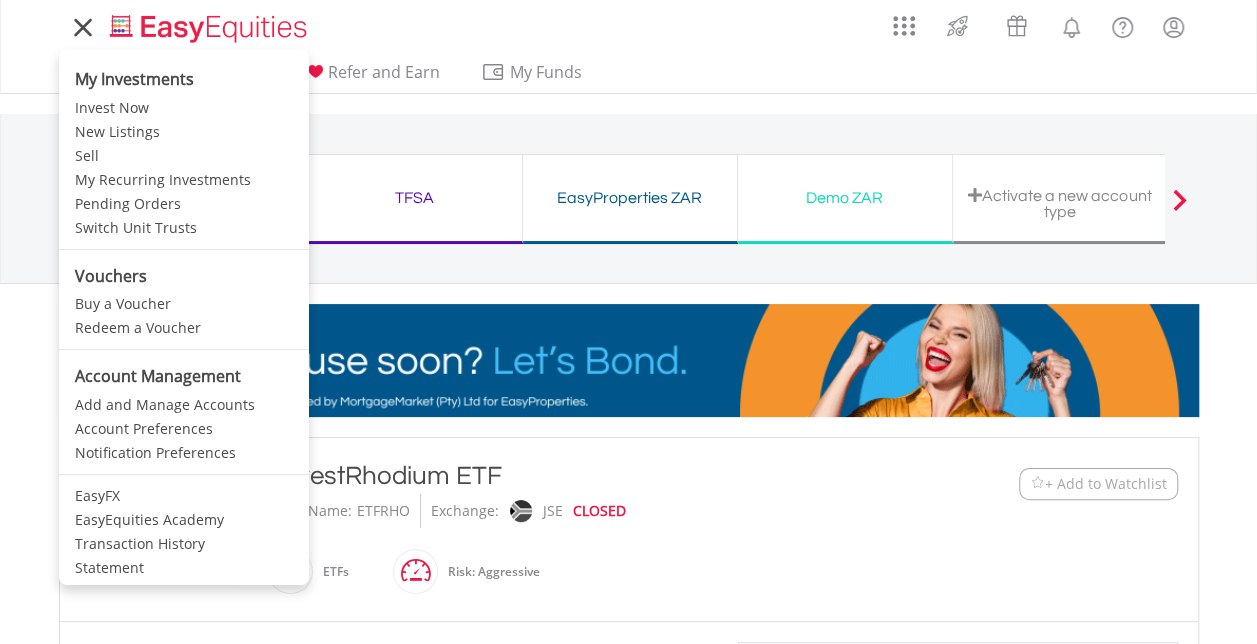 click 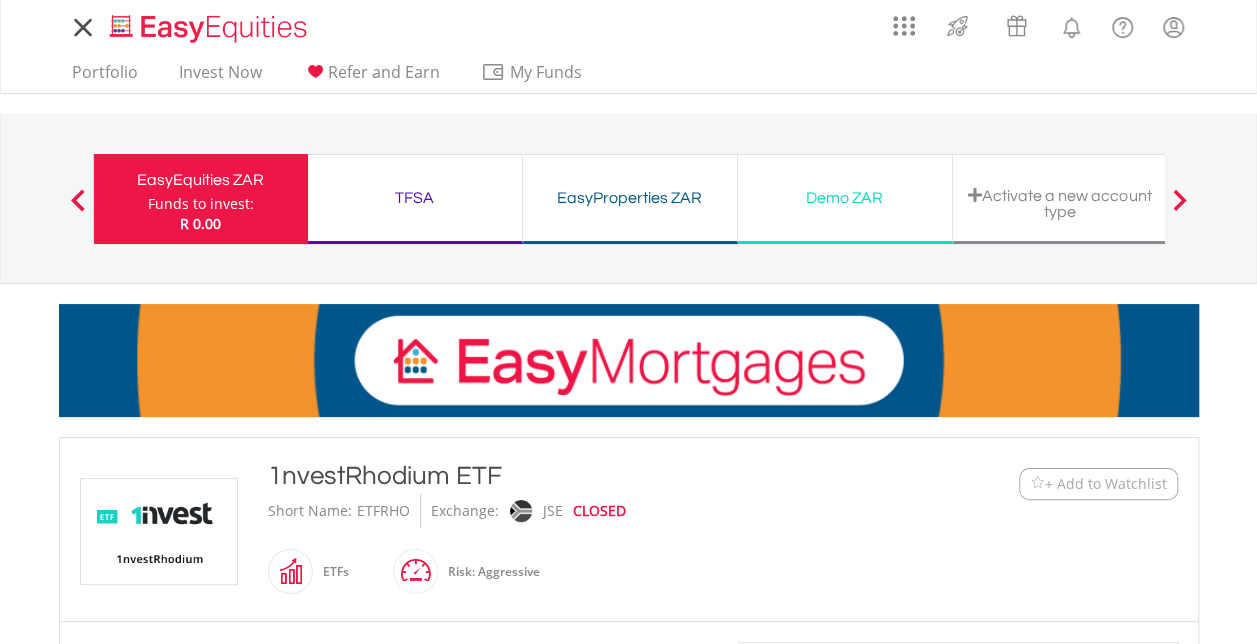 click 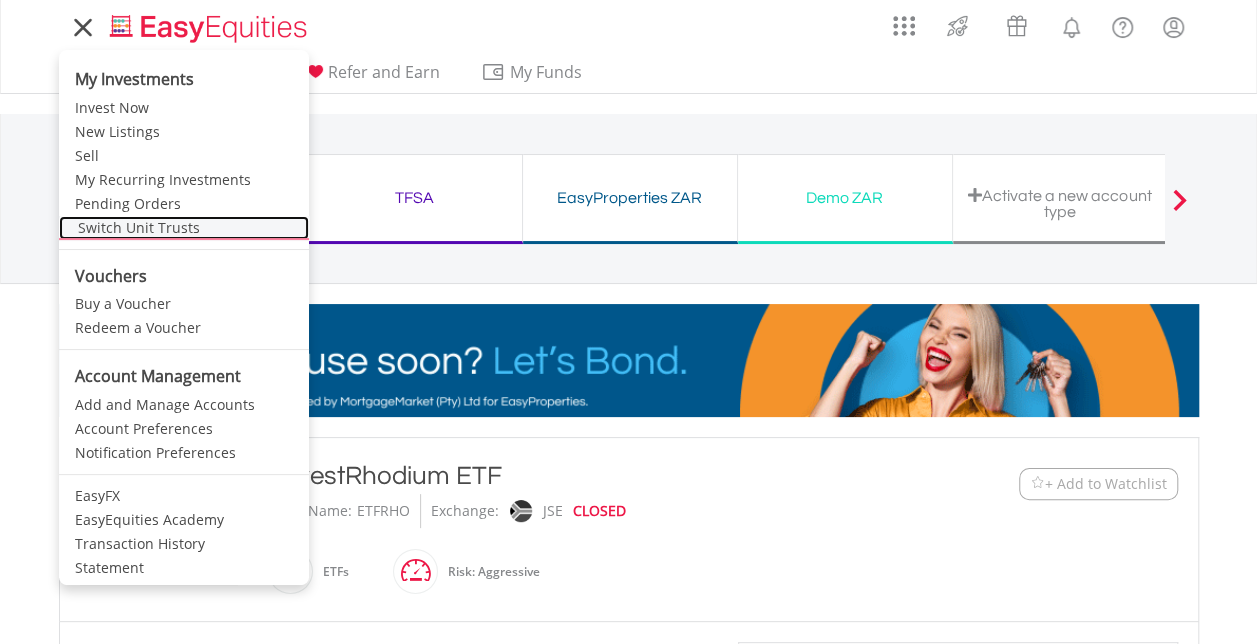 click on "Switch Unit Trusts" at bounding box center [184, 228] 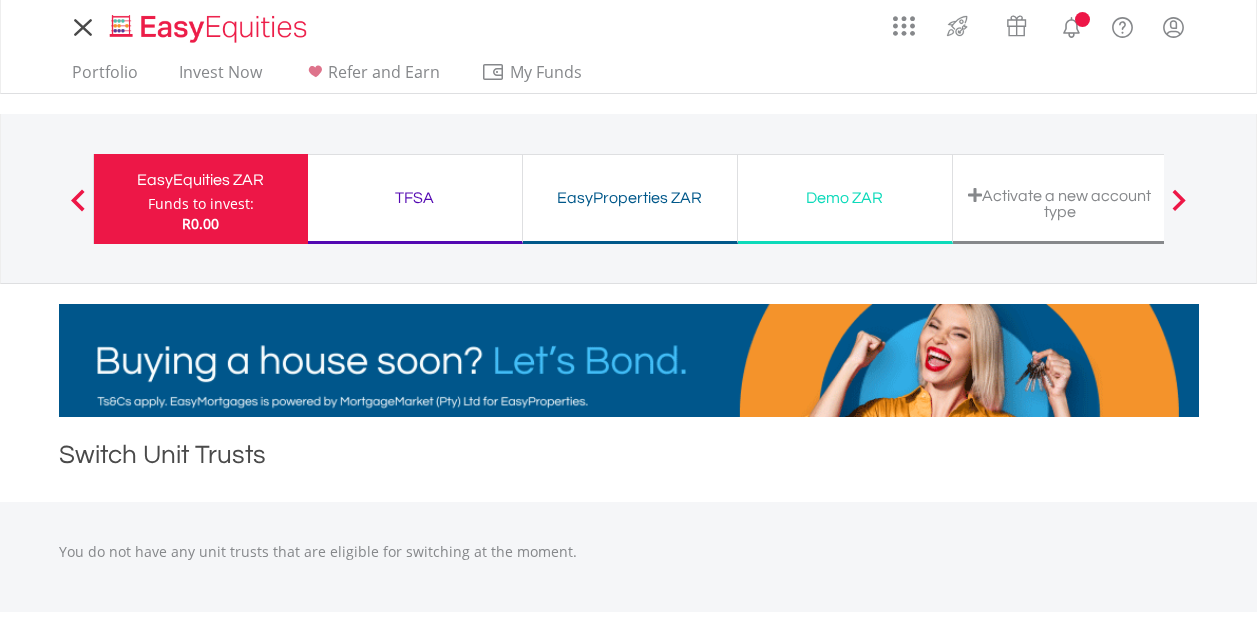 scroll, scrollTop: 0, scrollLeft: 0, axis: both 